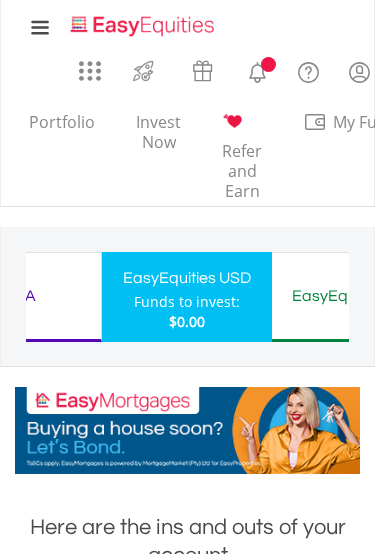 scroll, scrollTop: 0, scrollLeft: 0, axis: both 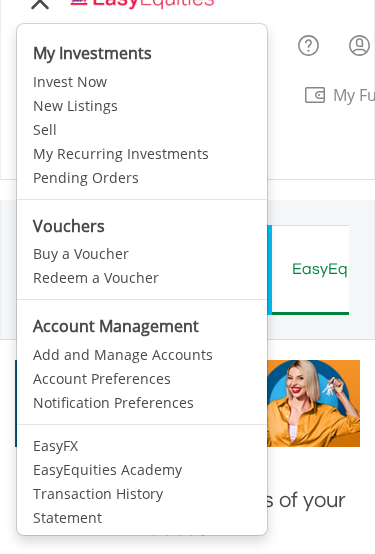 click on "EasyFX" at bounding box center (142, 446) 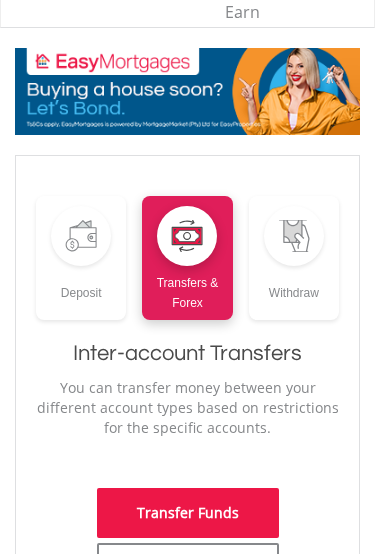 scroll, scrollTop: 179, scrollLeft: 0, axis: vertical 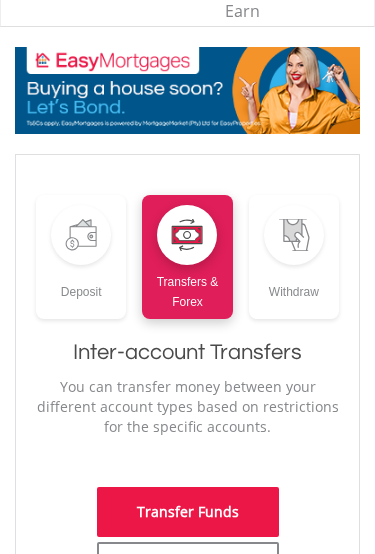 click on "Transfers & Forex" at bounding box center [187, 289] 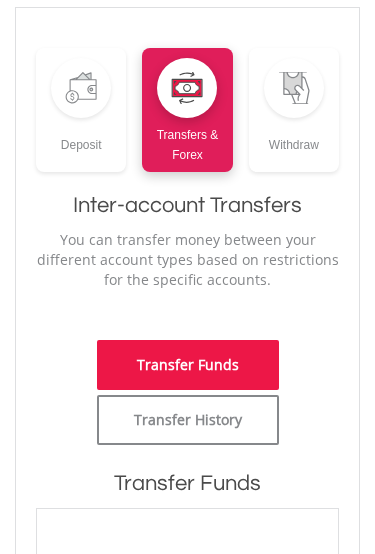scroll, scrollTop: 329, scrollLeft: 0, axis: vertical 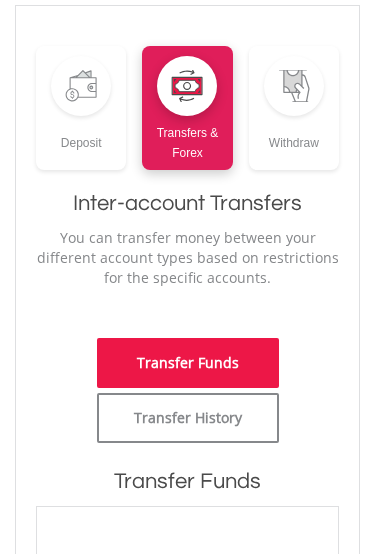 click on "Transfer Funds" at bounding box center [188, 363] 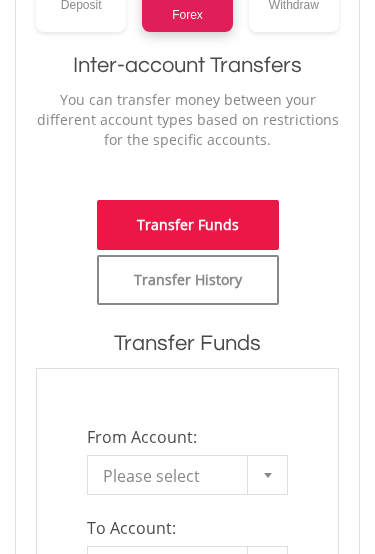 click at bounding box center [267, 476] 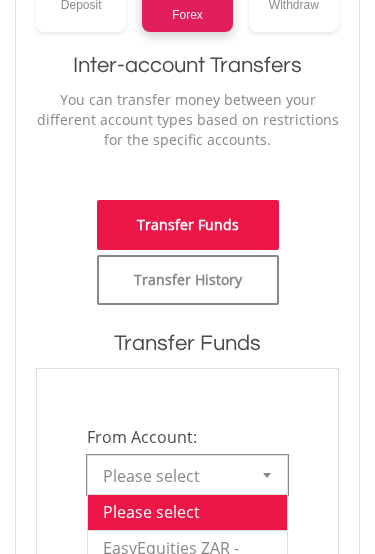 scroll, scrollTop: 665, scrollLeft: 0, axis: vertical 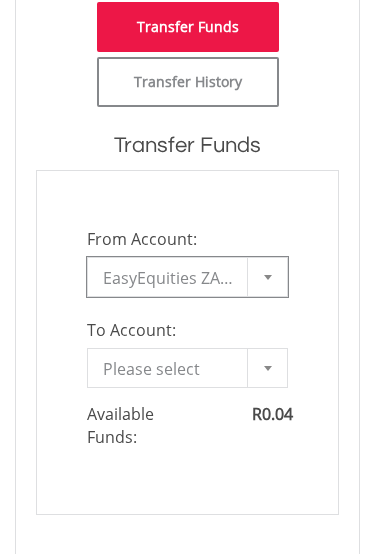 click at bounding box center (267, 368) 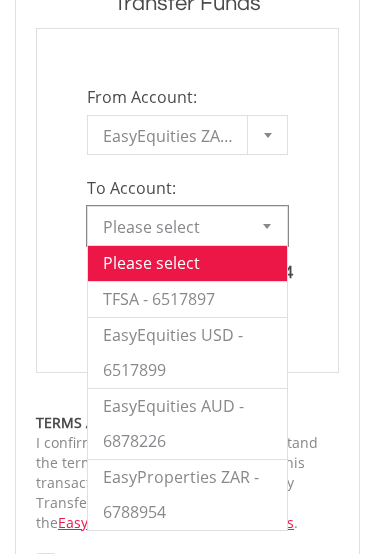 scroll, scrollTop: 807, scrollLeft: 0, axis: vertical 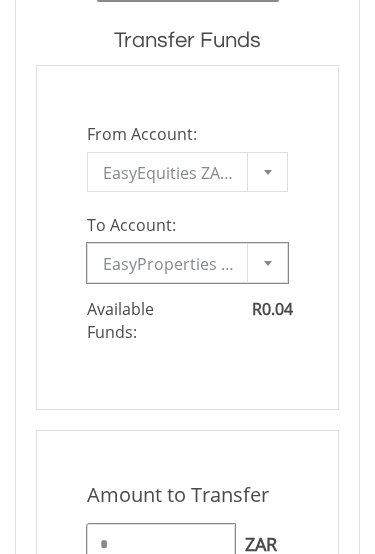 click on "*" at bounding box center [161, 545] 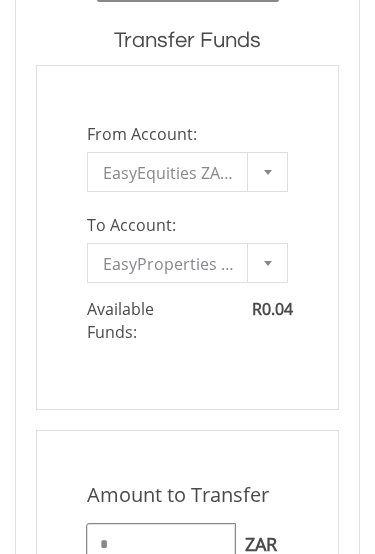 scroll, scrollTop: 898, scrollLeft: 0, axis: vertical 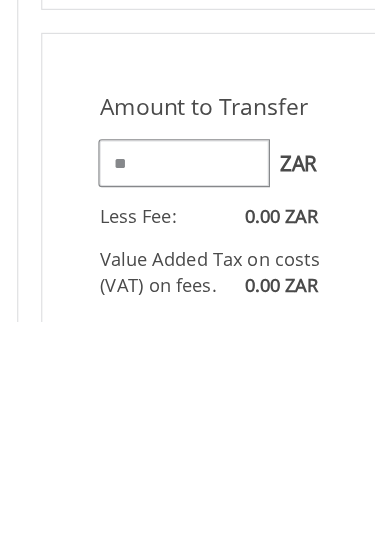 click on "**" at bounding box center [161, 416] 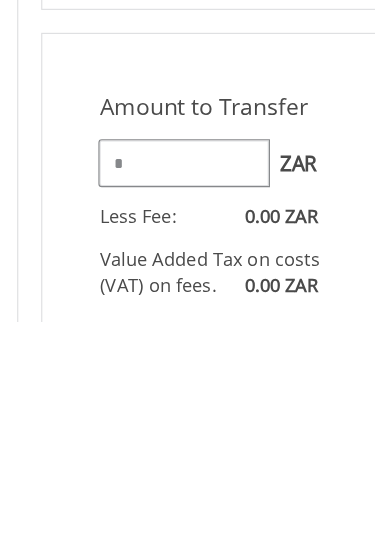 type on "*" 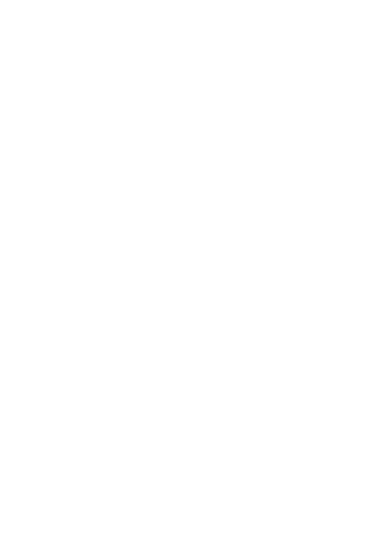 scroll, scrollTop: 55, scrollLeft: 0, axis: vertical 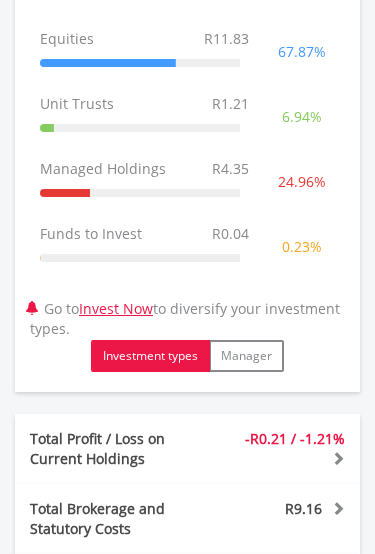 click on "Manager" at bounding box center [246, 356] 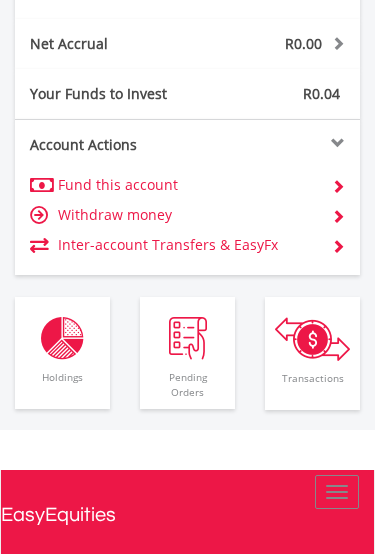scroll, scrollTop: 1687, scrollLeft: 0, axis: vertical 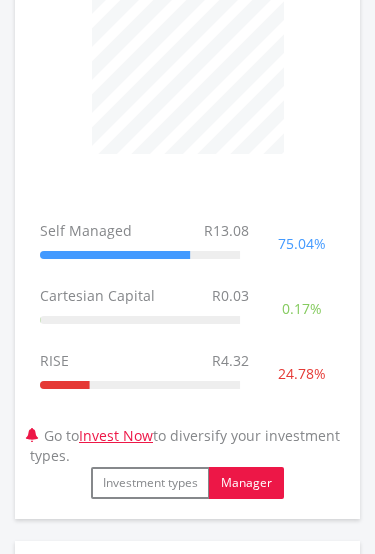 click on "Investment types" at bounding box center (150, 484) 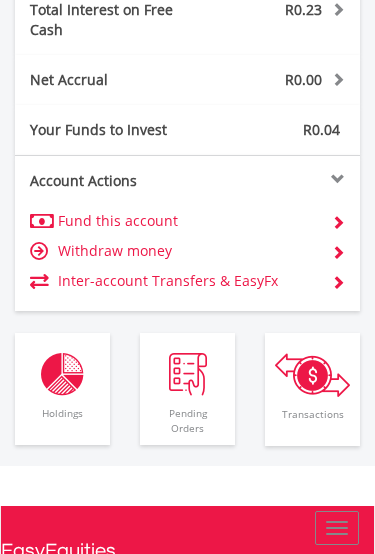 click on "Holdings
All Holdings" at bounding box center [62, 390] 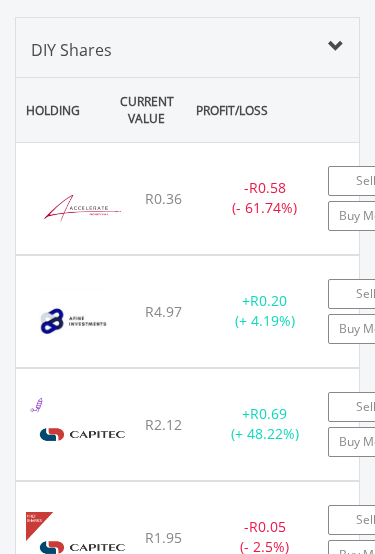 scroll, scrollTop: 2205, scrollLeft: 0, axis: vertical 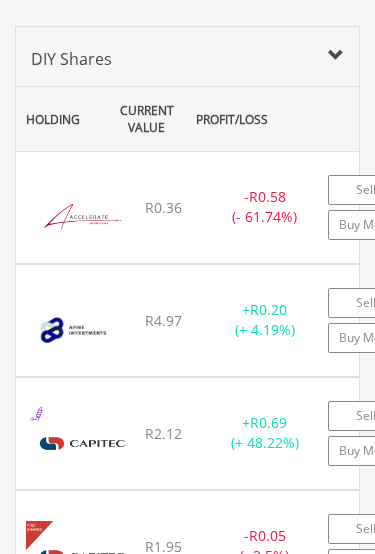 click on "+  R0.69 (+ 48.22%)" at bounding box center (265, 321) 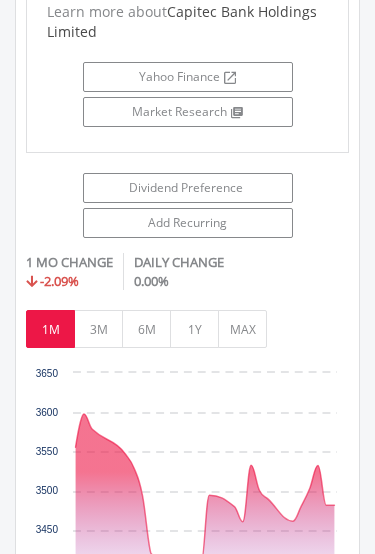scroll, scrollTop: 2924, scrollLeft: 0, axis: vertical 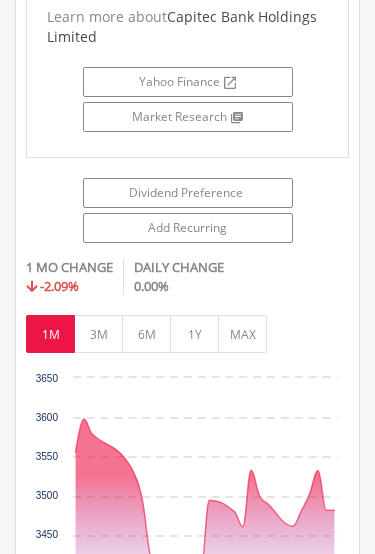 click on "Dividend Preference" at bounding box center (188, 194) 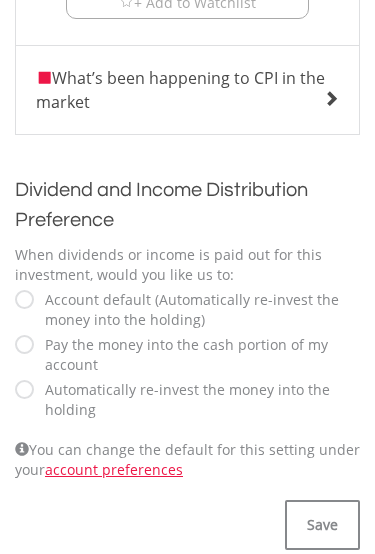 scroll, scrollTop: 918, scrollLeft: 0, axis: vertical 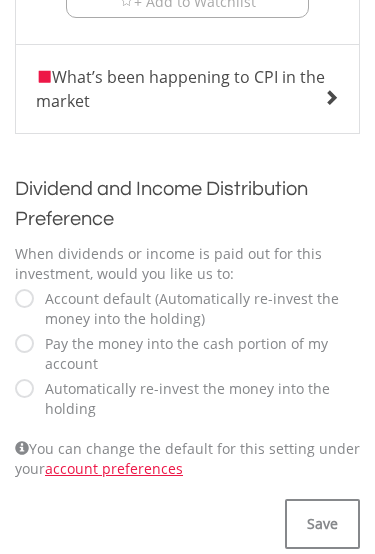 click on "Pay the money into the cash portion of my account" at bounding box center (197, 355) 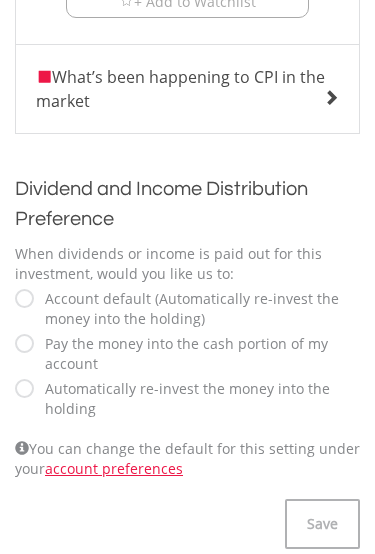 scroll, scrollTop: 946, scrollLeft: 0, axis: vertical 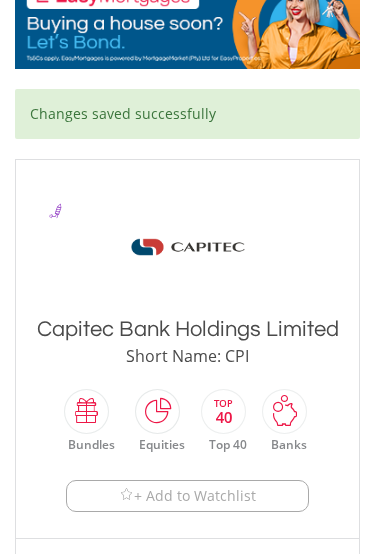 click at bounding box center [307, 411] 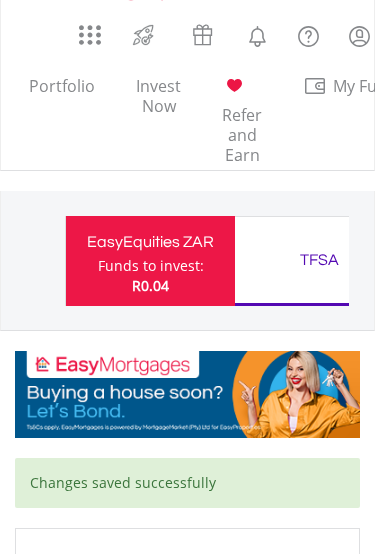 scroll, scrollTop: 36, scrollLeft: 0, axis: vertical 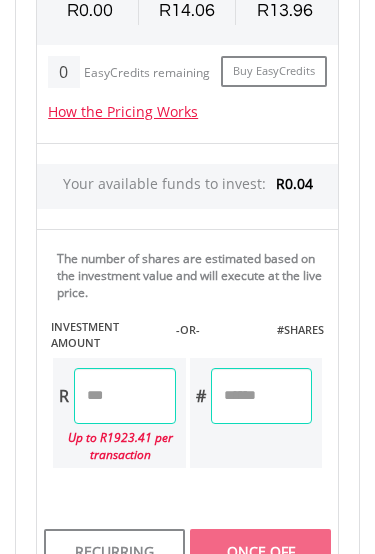 click at bounding box center [125, 397] 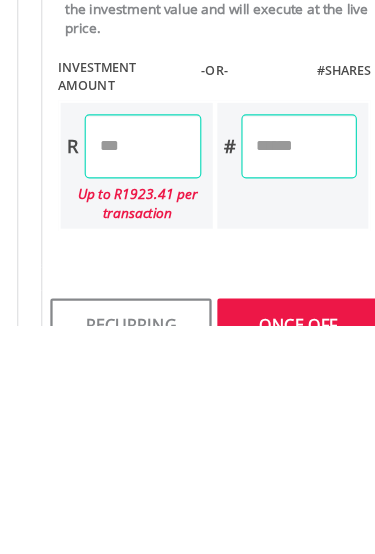 type on "****" 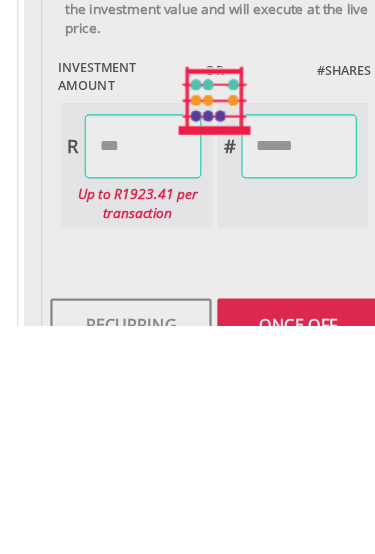 type on "******" 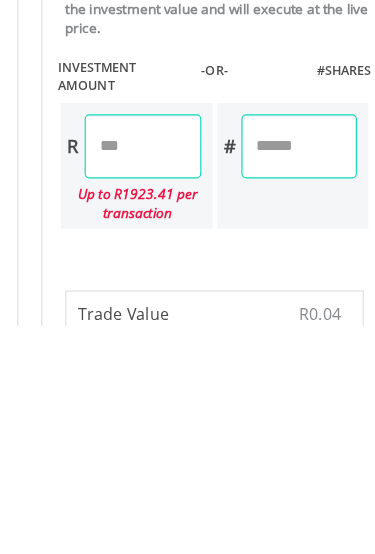 click on "The number of shares are estimated based on the investment value and will execute at the live price.
INVESTMENT AMOUNT
-OR-
#SHARES
R **** #" at bounding box center (187, 365) 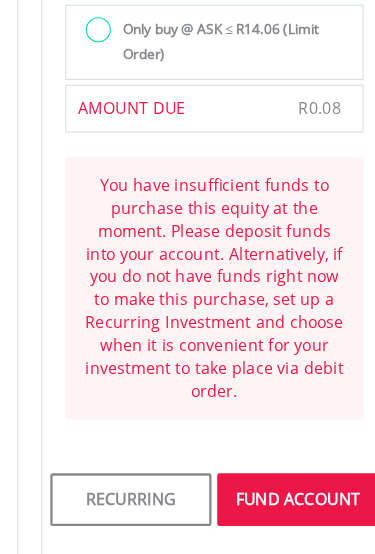 scroll, scrollTop: 2696, scrollLeft: 0, axis: vertical 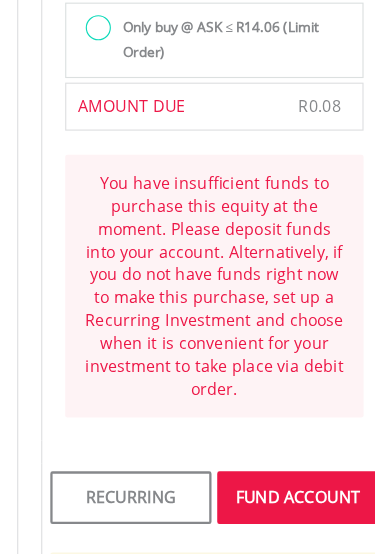 click on "FUND ACCOUNT" at bounding box center (260, 442) 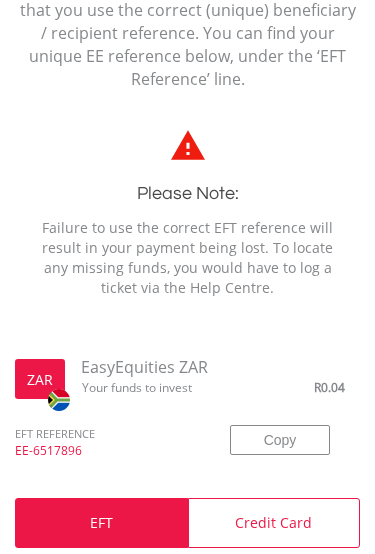 scroll, scrollTop: 585, scrollLeft: 0, axis: vertical 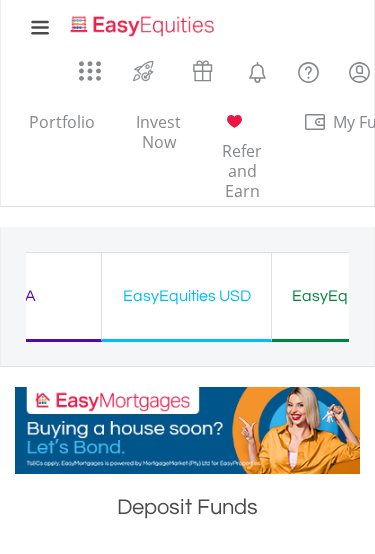 click on "Portfolio" at bounding box center [62, 159] 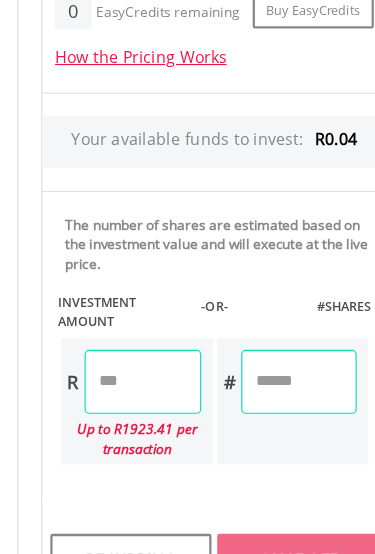 scroll, scrollTop: 1845, scrollLeft: 0, axis: vertical 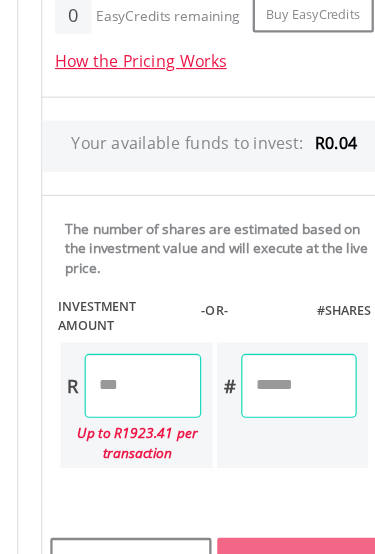 click at bounding box center (125, 338) 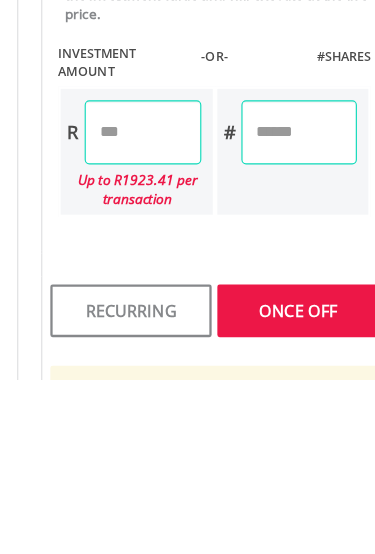 type on "*" 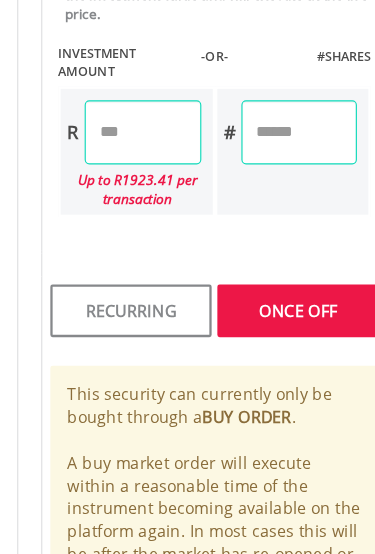 scroll, scrollTop: 2058, scrollLeft: 0, axis: vertical 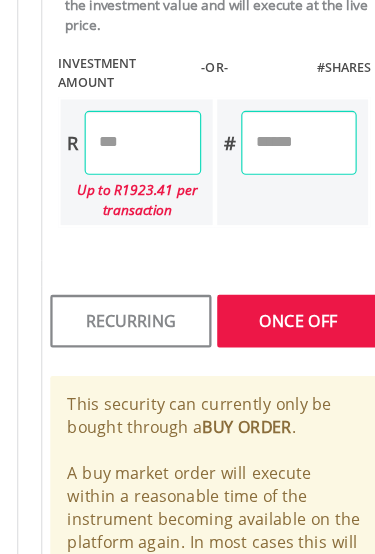 click on "Last Updated Price:
15-min. Delay*
Price Update Cost:
0
Credits
Market Closed
SELLING AT (BID)
BUYING AT                     (ASK)
LAST PRICE
R0.00
R14.06
R13.96
0
EasyCredits remaining" at bounding box center (187, 86) 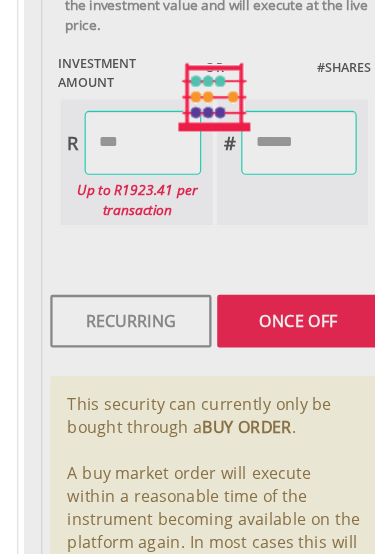 type on "****" 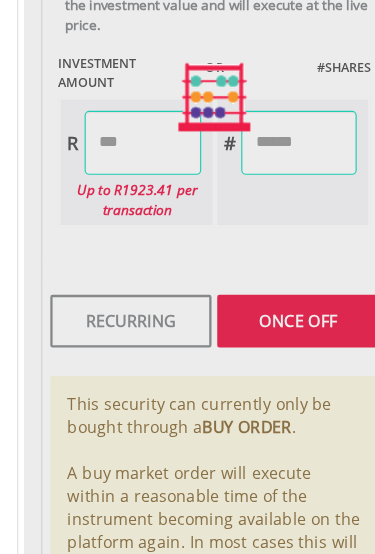type on "******" 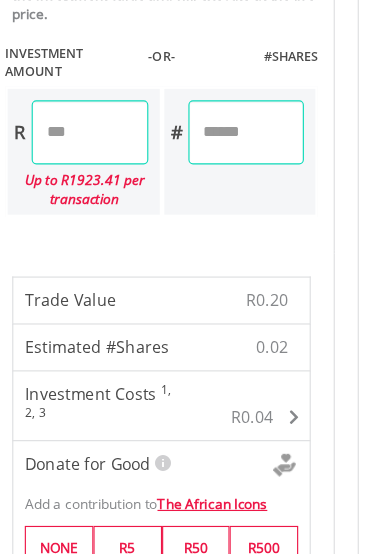 click on "R
****
Up to R1923.41 per transaction
#
******" at bounding box center (187, 149) 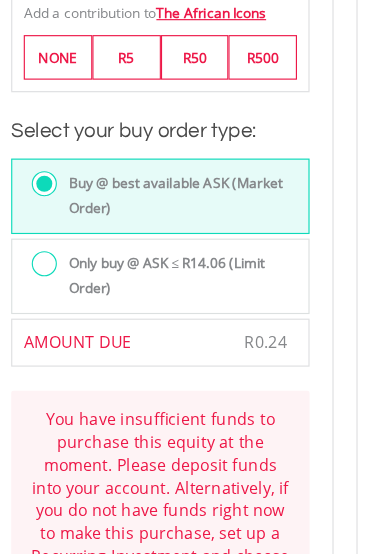 scroll, scrollTop: 2491, scrollLeft: 0, axis: vertical 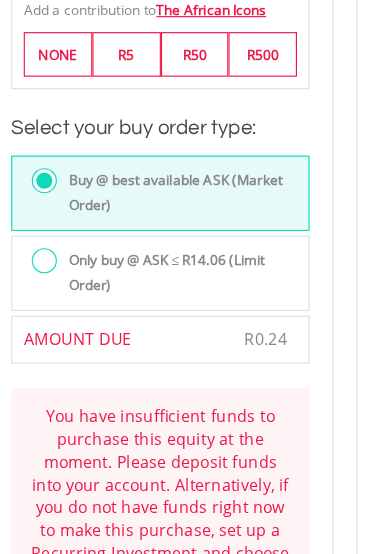 click on "Only buy @ ASK ≤ R14.06 (Limit Order)" at bounding box center (198, 247) 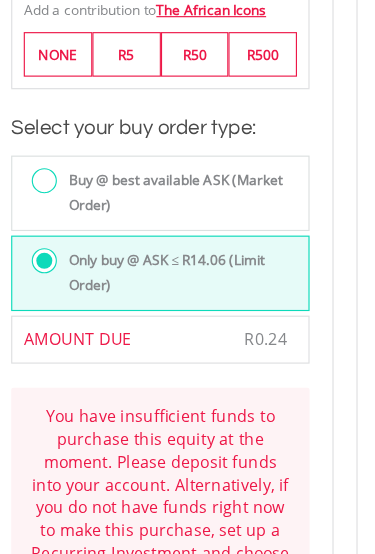 scroll, scrollTop: 2492, scrollLeft: 0, axis: vertical 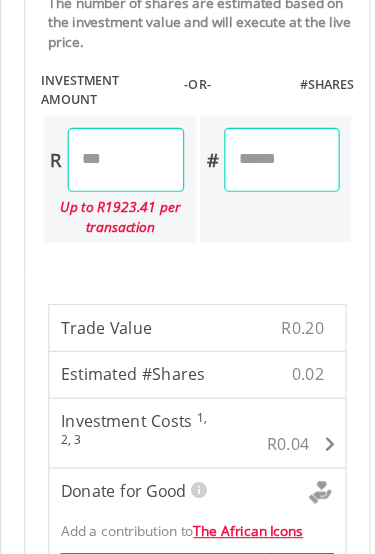 click on "****" at bounding box center (125, 141) 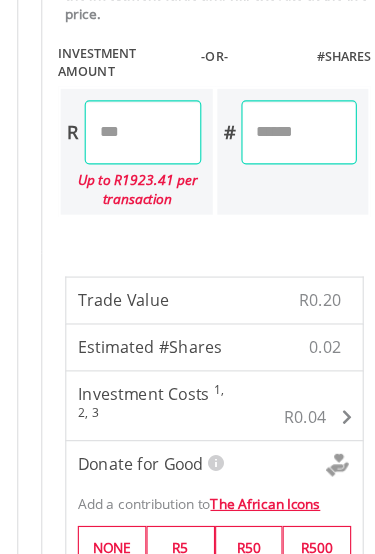 click on "****" at bounding box center [125, 141] 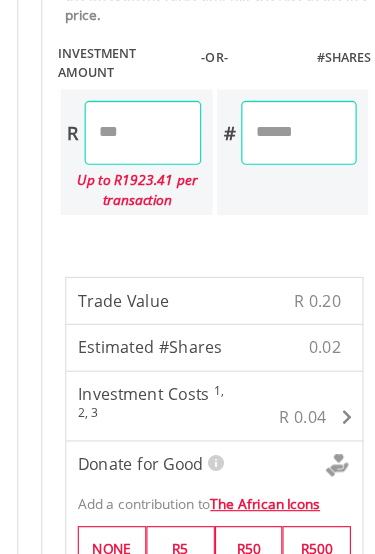 click on "****" at bounding box center (125, 141) 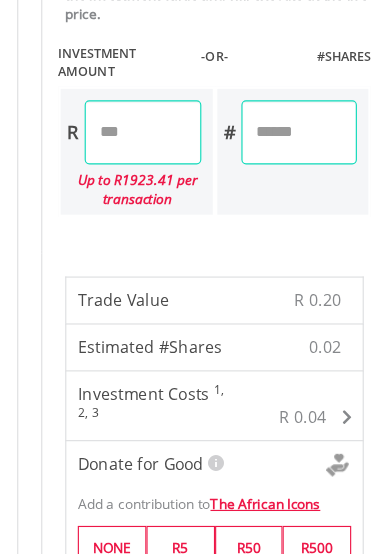 type on "****" 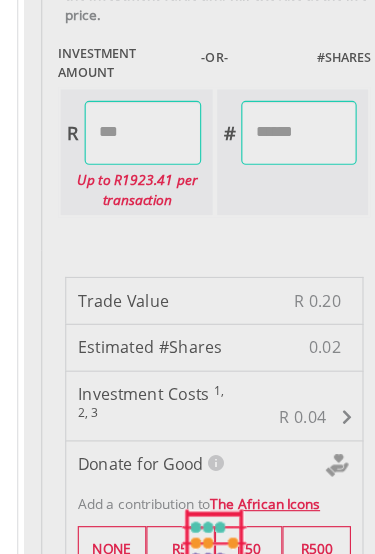 type on "******" 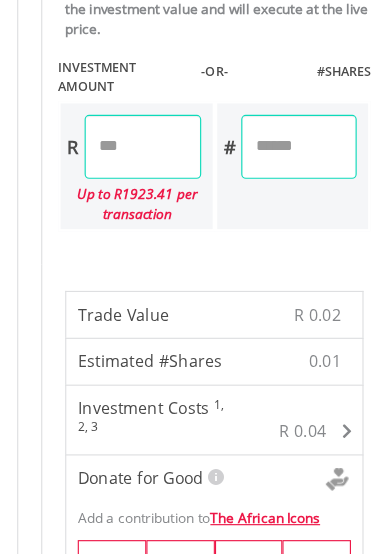 scroll, scrollTop: 2054, scrollLeft: 0, axis: vertical 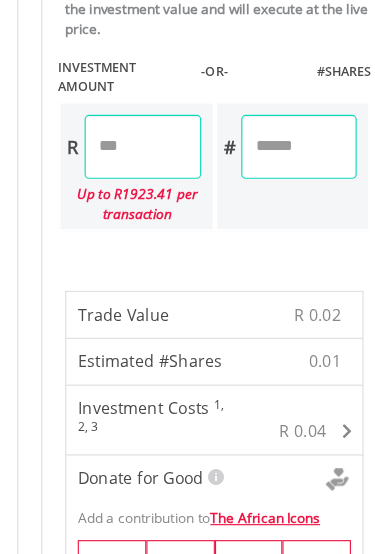 click on "****" at bounding box center (125, 129) 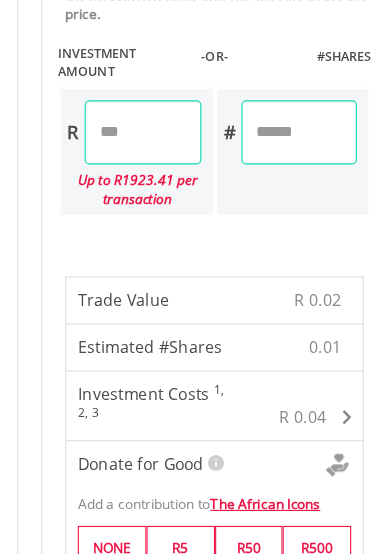 type on "****" 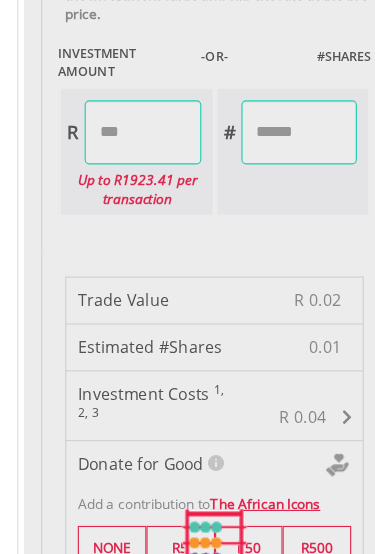type on "******" 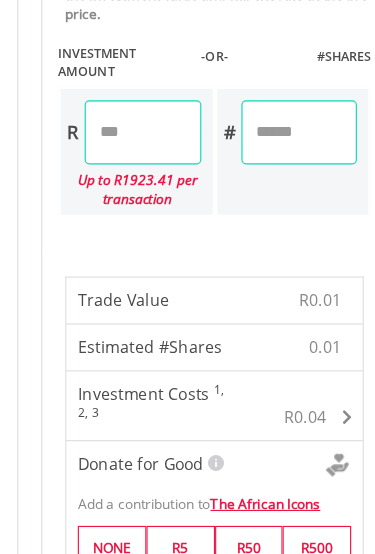 click on "The number of shares are estimated based on the investment value and will execute at the live price.
INVESTMENT AMOUNT
-OR-
#SHARES
R **** #" at bounding box center (187, 97) 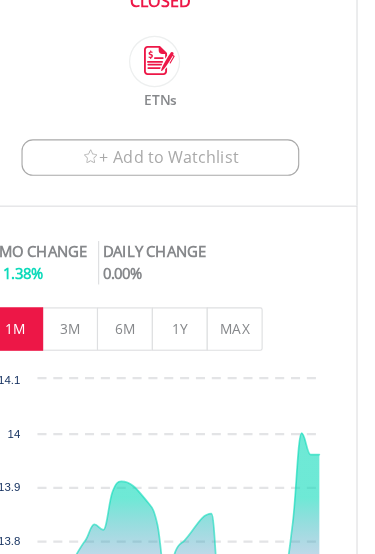 scroll, scrollTop: 744, scrollLeft: 0, axis: vertical 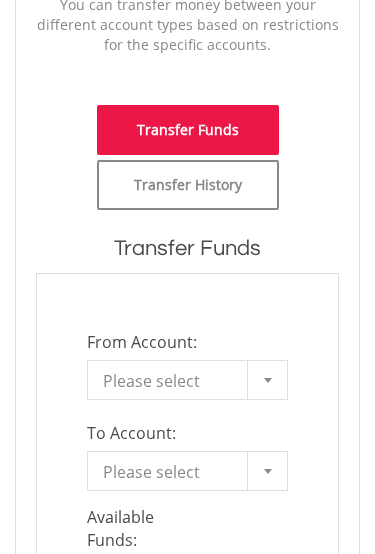 click on "Please select" at bounding box center (172, 381) 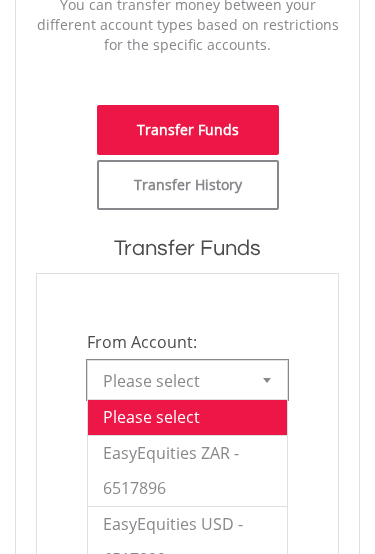 scroll, scrollTop: 665, scrollLeft: 0, axis: vertical 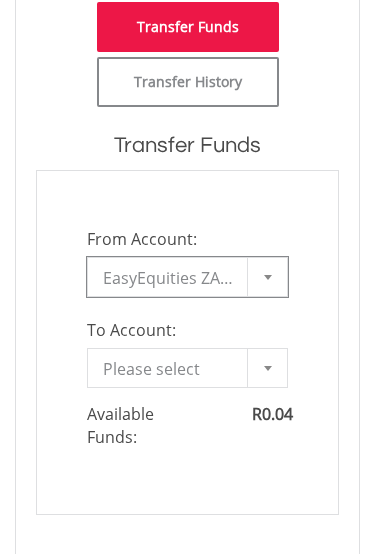 click at bounding box center [267, 368] 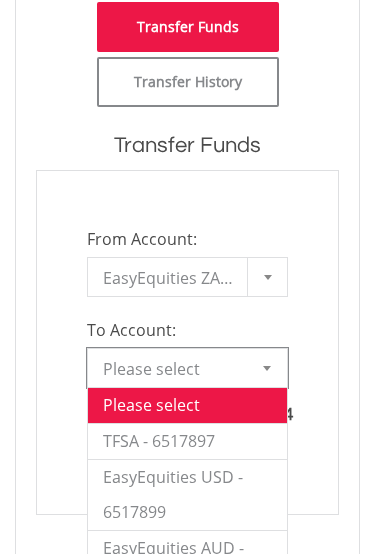 scroll, scrollTop: 756, scrollLeft: 0, axis: vertical 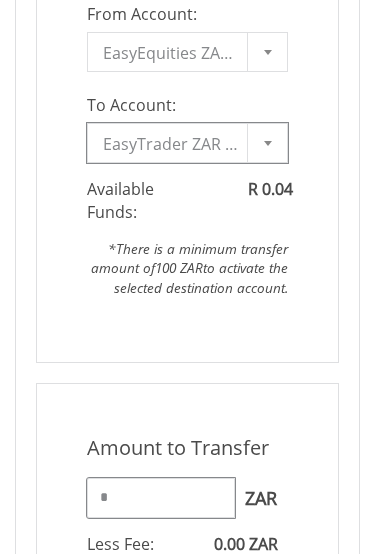 click on "*" at bounding box center (161, 499) 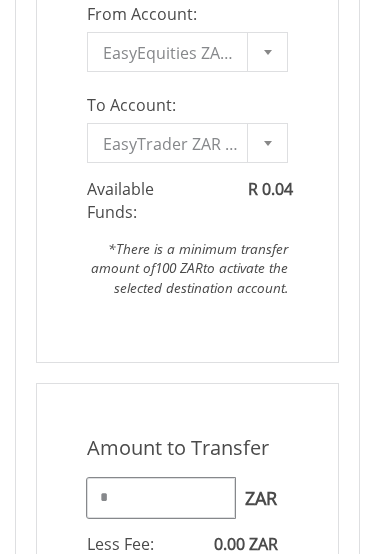 scroll, scrollTop: 993, scrollLeft: 0, axis: vertical 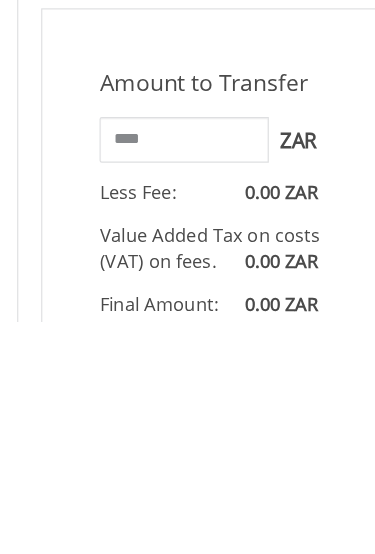 click on "Amount to Transfer
1  ZAR  =  1.0000   ZAR
****
ZAR
You can transfer funds into your offshore accounts as well as back into your ZAR account
where the inter-account transfer will be done at a fee of 50 basis points (0.5%) of the
transferred amount plus applicable tax. For more info, read our
FAQ article.
*" at bounding box center [187, 563] 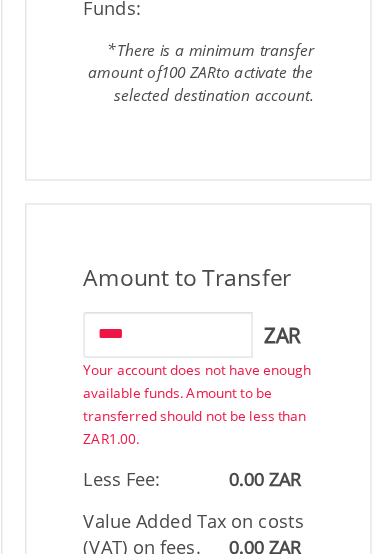scroll, scrollTop: 1091, scrollLeft: 0, axis: vertical 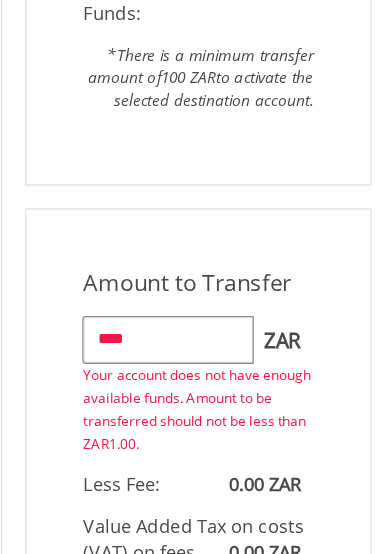 click on "****" at bounding box center [161, 297] 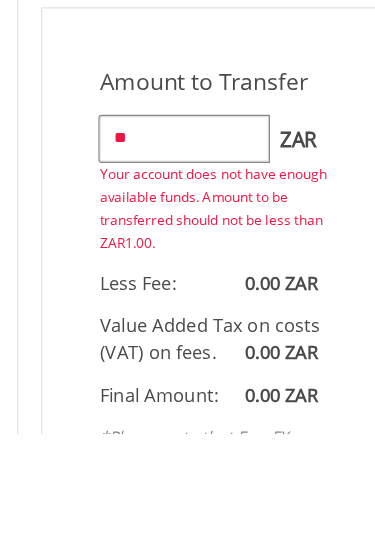 type on "*" 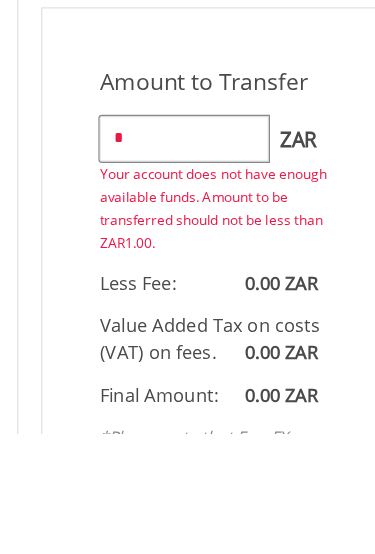 type on "*" 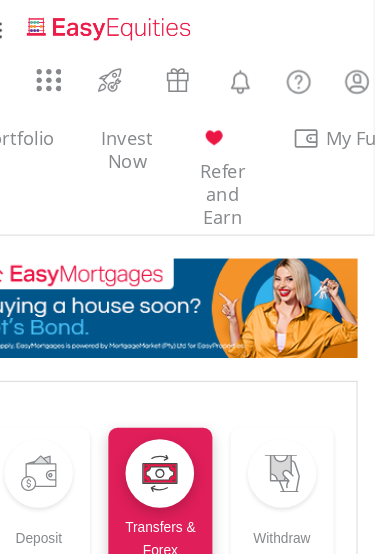 scroll, scrollTop: 0, scrollLeft: 0, axis: both 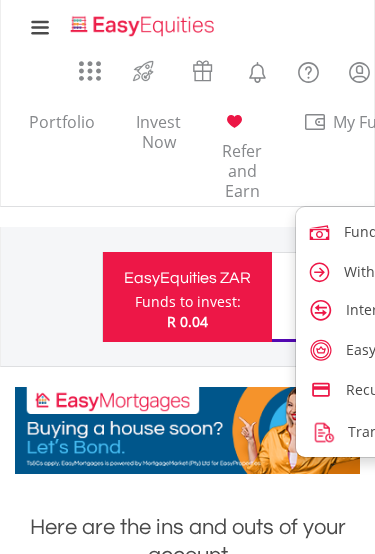 click on "Inter-Account Transfers" at bounding box center [425, 309] 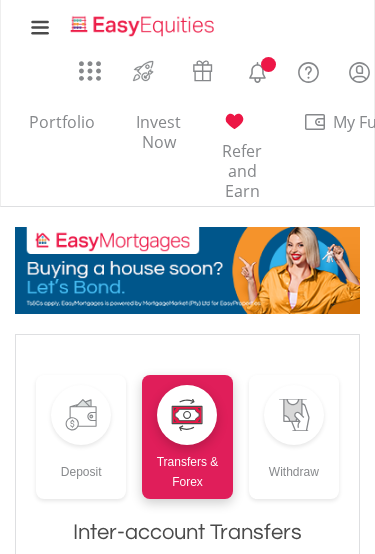 scroll, scrollTop: 0, scrollLeft: 0, axis: both 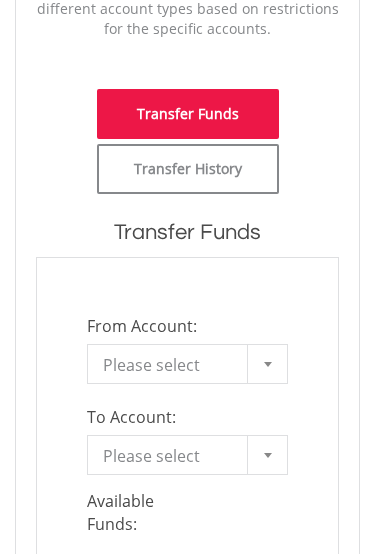 click on "Please select" at bounding box center (172, 365) 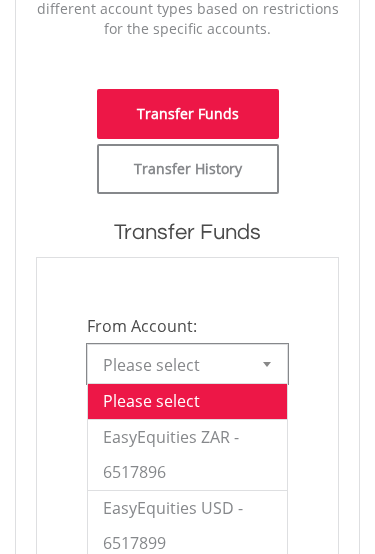 scroll, scrollTop: 665, scrollLeft: 0, axis: vertical 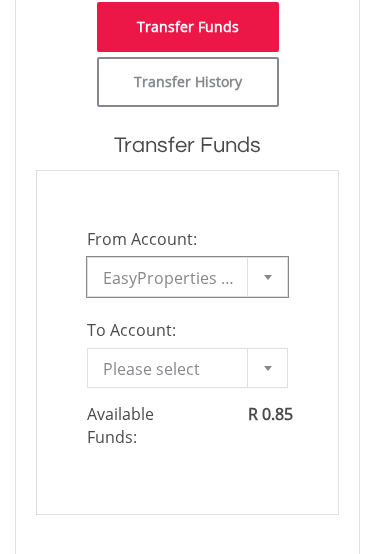 click on "Please select" at bounding box center [172, 369] 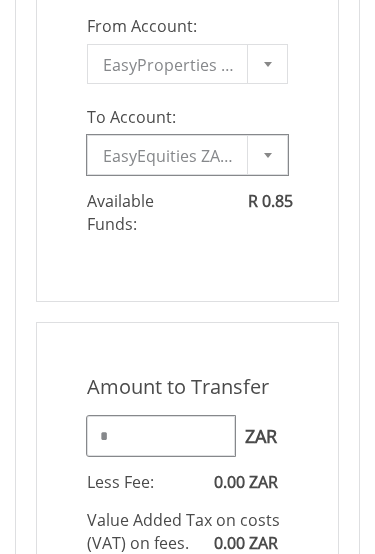 click on "*" at bounding box center (161, 436) 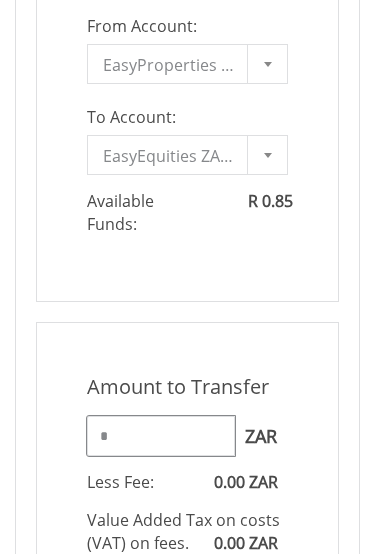 scroll, scrollTop: 898, scrollLeft: 0, axis: vertical 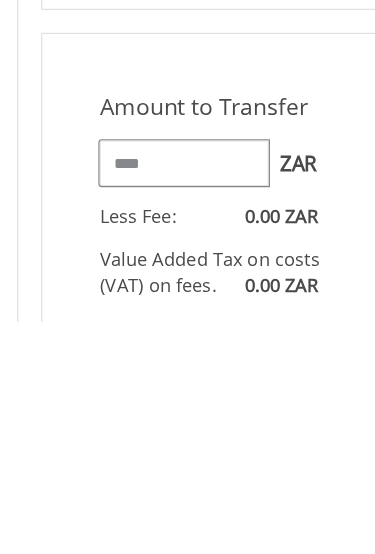 type on "****" 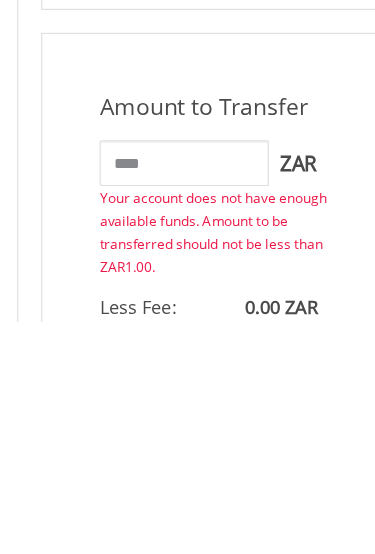 click on "Amount to Transfer
1  ZAR  =  1.0000   ZAR
****
ZAR
You can transfer funds into your offshore accounts as well as back into your ZAR account
where the inter-account transfer will be done at a fee of 50 basis points (0.5%) of the
transferred amount plus applicable tax. For more info, read our
FAQ article.
*" at bounding box center [187, 625] 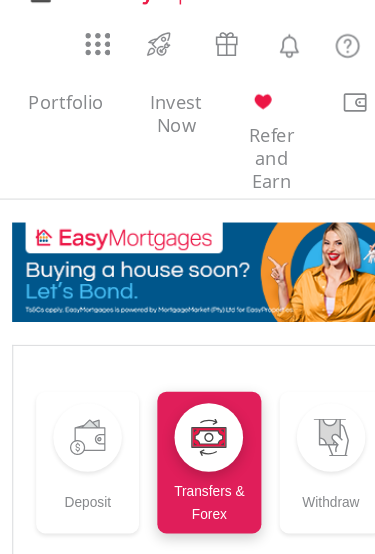 scroll, scrollTop: 33, scrollLeft: 0, axis: vertical 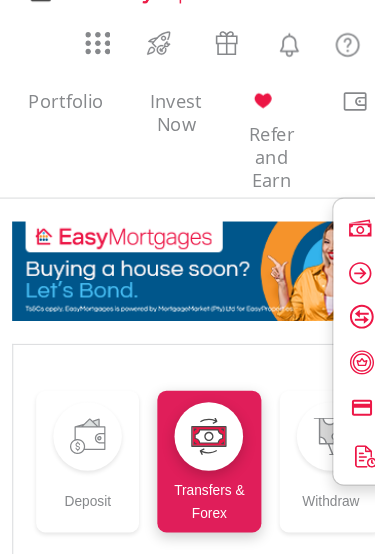click at bounding box center [321, 317] 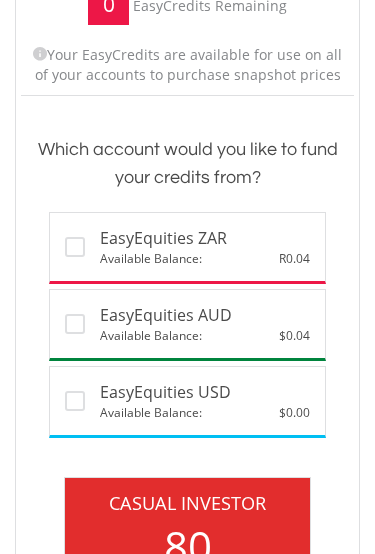 scroll, scrollTop: 458, scrollLeft: 0, axis: vertical 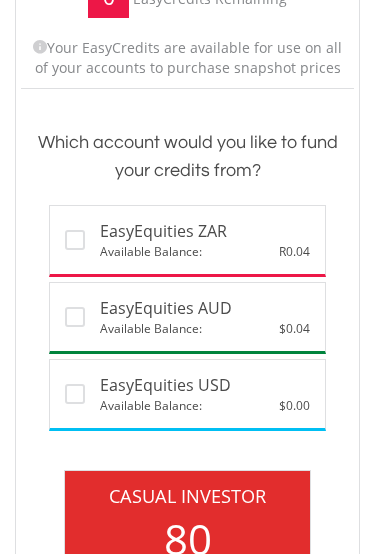 click on "R0.04" at bounding box center (294, 251) 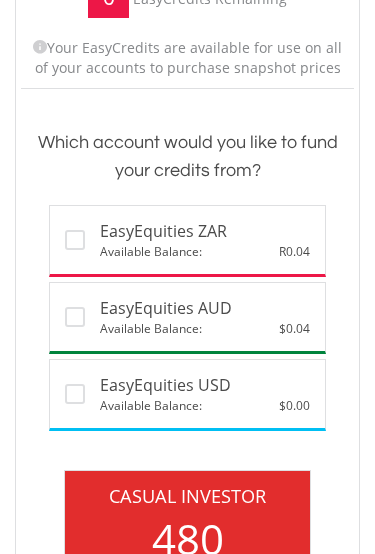 click on "R0.04" at bounding box center [294, 251] 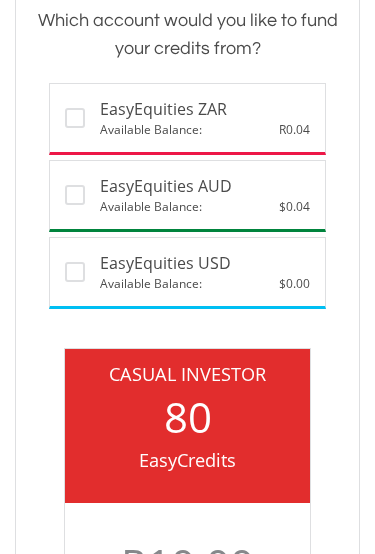 scroll, scrollTop: 597, scrollLeft: 0, axis: vertical 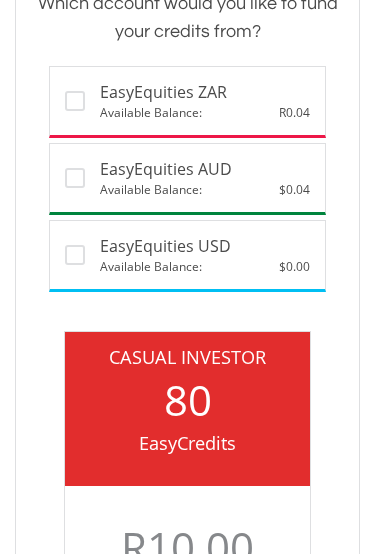 click on "$0.04" at bounding box center [294, 189] 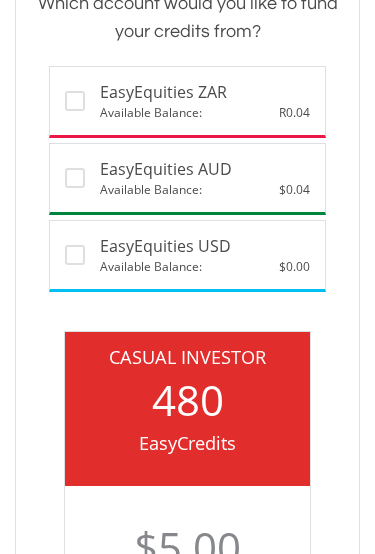 click on "EasyEquities USD" at bounding box center [205, 246] 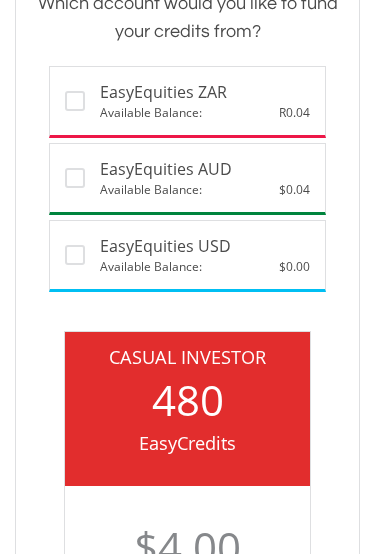 click on "$0.04" at bounding box center [294, 189] 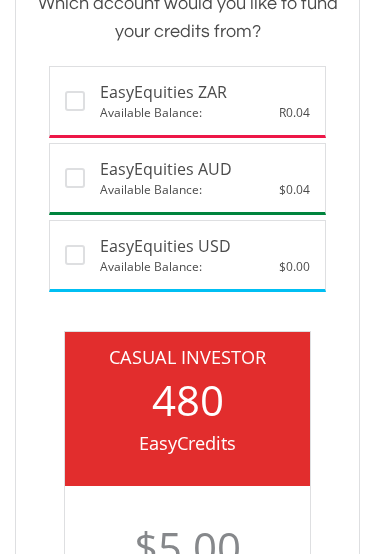 click on "Available Balance:
R0.04" at bounding box center (205, 112) 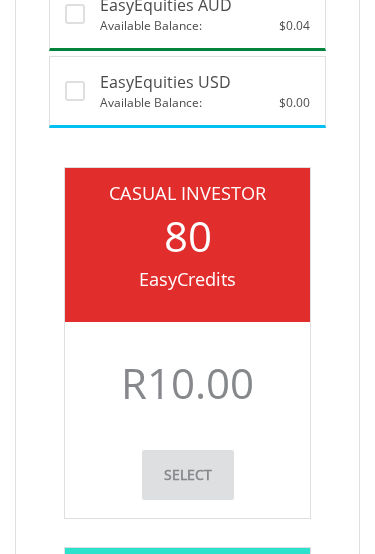 scroll, scrollTop: 760, scrollLeft: 0, axis: vertical 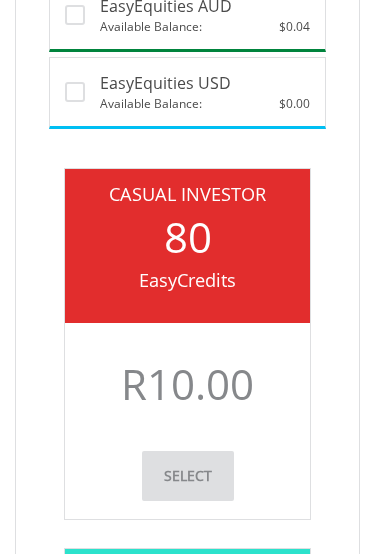 click on "select" at bounding box center [188, 476] 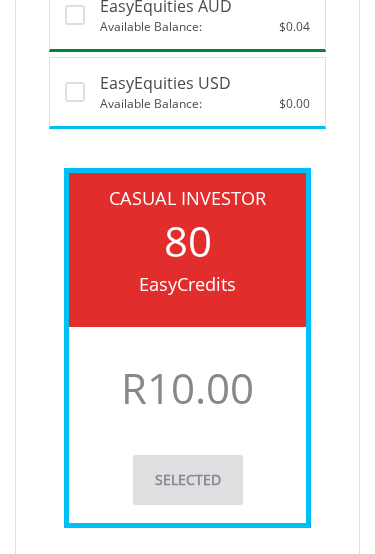 click on "selected" at bounding box center [188, 480] 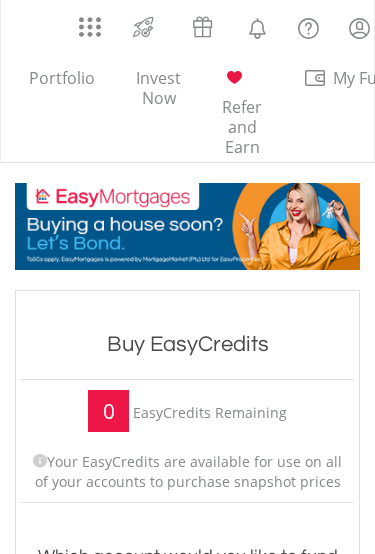 scroll, scrollTop: 44, scrollLeft: 0, axis: vertical 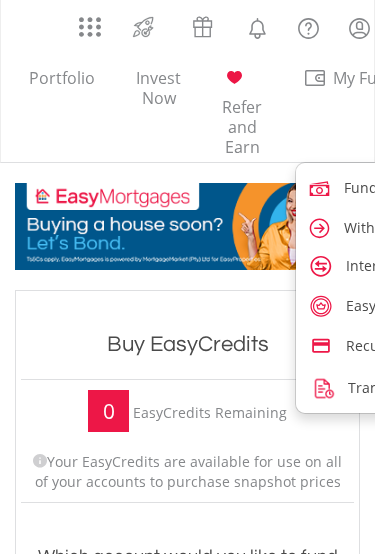 click on "Fund your accounts" at bounding box center [408, 186] 